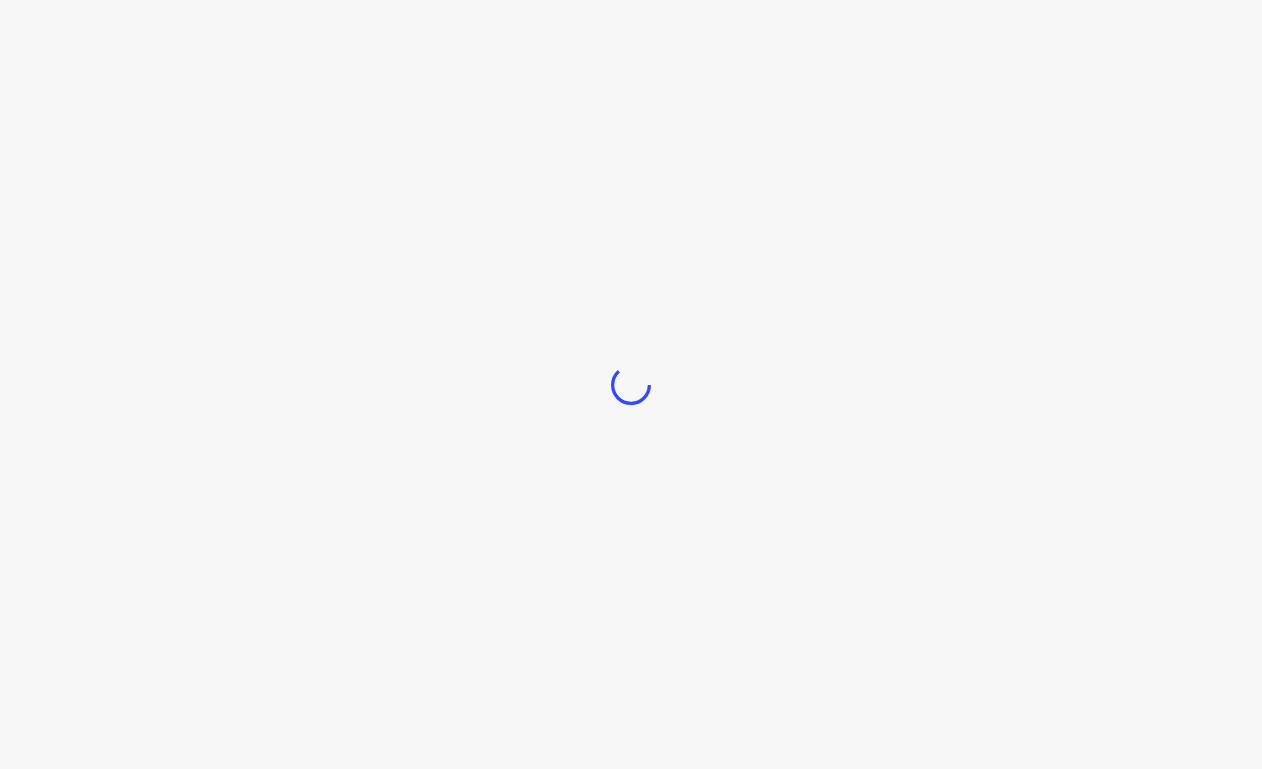 scroll, scrollTop: 0, scrollLeft: 0, axis: both 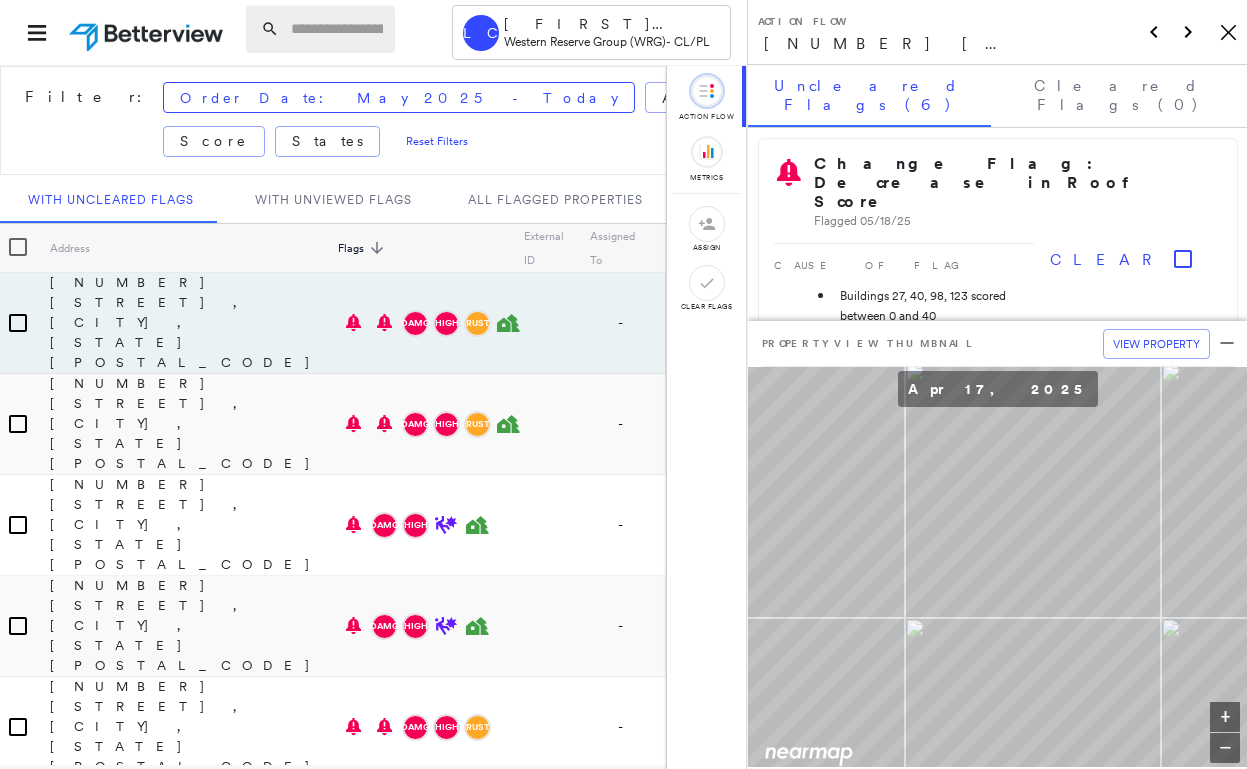 click at bounding box center (337, 29) 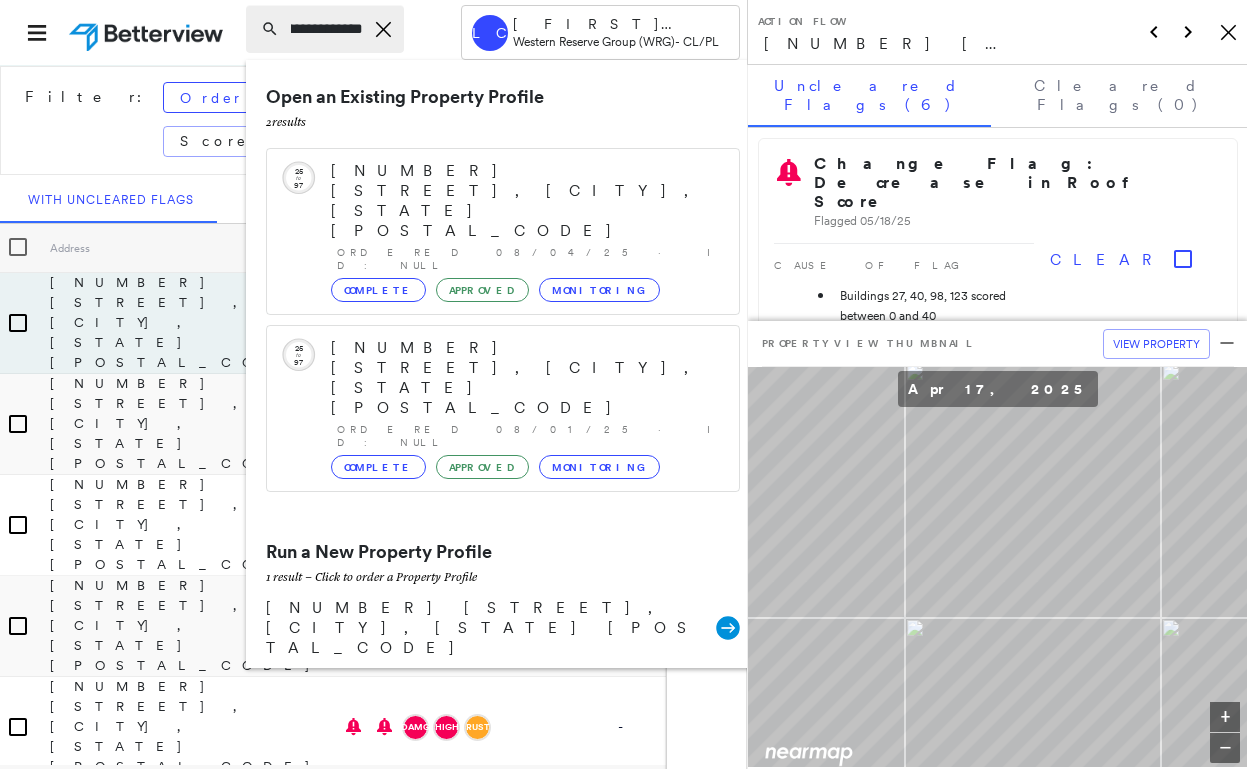 scroll, scrollTop: 0, scrollLeft: 140, axis: horizontal 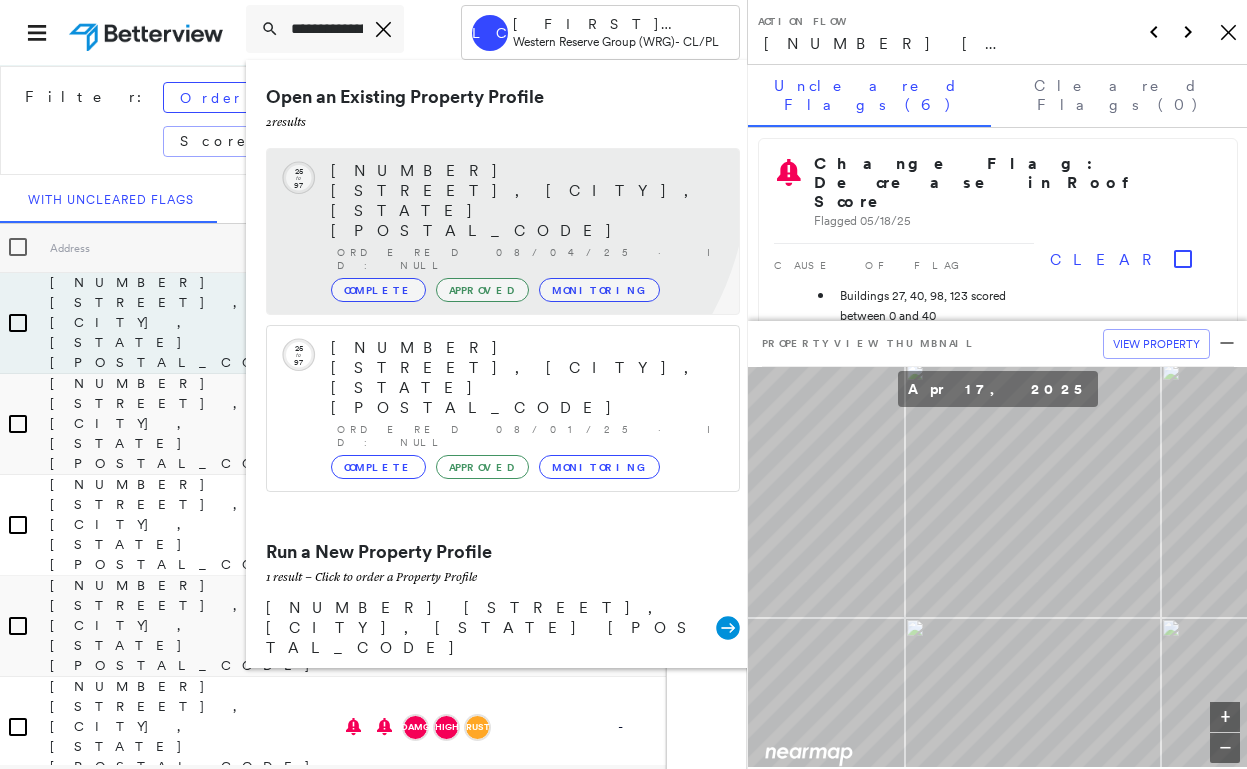 click on "[NUMBER] [STREET], [CITY], [STATE] [POSTAL_CODE]" at bounding box center [525, 201] 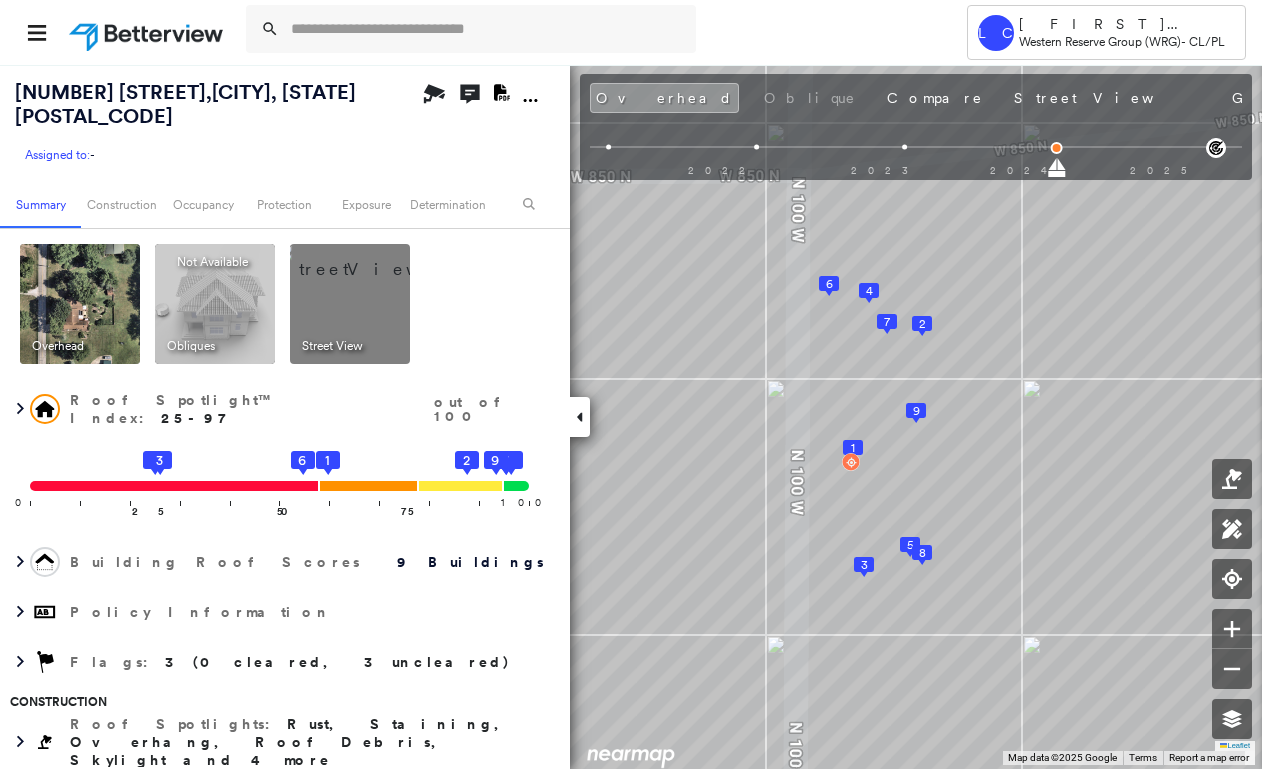 click at bounding box center (80, 304) 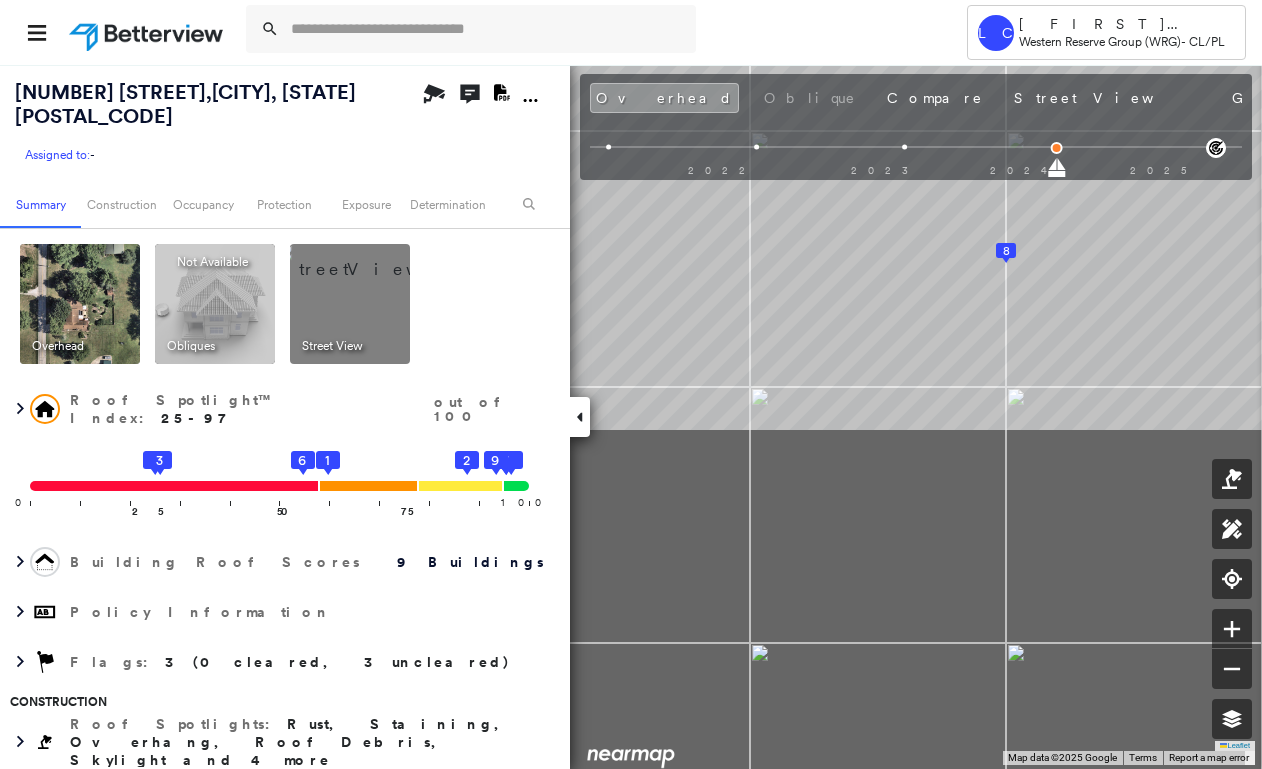 click on "[FIRST] [LAST] [NUMBER] [STREET] ,  [CITY], [STATE] Assigned to:  - Assigned to:  - Assigned to:  - Open Comments Download PDF Report Summary Construction Occupancy Protection Exposure Determination Overhead Obliques Not Available ; Street View Roof Spotlight™ Index :  25-97 out of 100 0 100 25 8 50 3 75 1 6 2 4 5 7 9 Building Roof Scores 9 Buildings Policy Information Flags :  3 (0 cleared, 3 uncleared) Construction Roof Spotlights :  Rust, Staining, Overhang, Roof Debris, Skylight and 4 more Property Features :  Car, Water Hazard, Significantly Stained Pavement Roof Size & Shape :  9 buildings  BuildZoom - Building Permit Data and Analysis Occupancy Place Detail National Registry of Historic Places Smarty Streets - Surrounding Properties Protection US Fire Administration: Nearest Fire Stations Exposure FEMA Risk Index Hail Claim Predictor: Most Risky 1   out of  5 Wind Claim Predictor: Most Risky 1   out of  5 Additional Perils Determination Flags :  3 (0 cleared, 3 uncleared) Uncleared Flags (3) Cleared Flags  (0)" at bounding box center [631, 416] 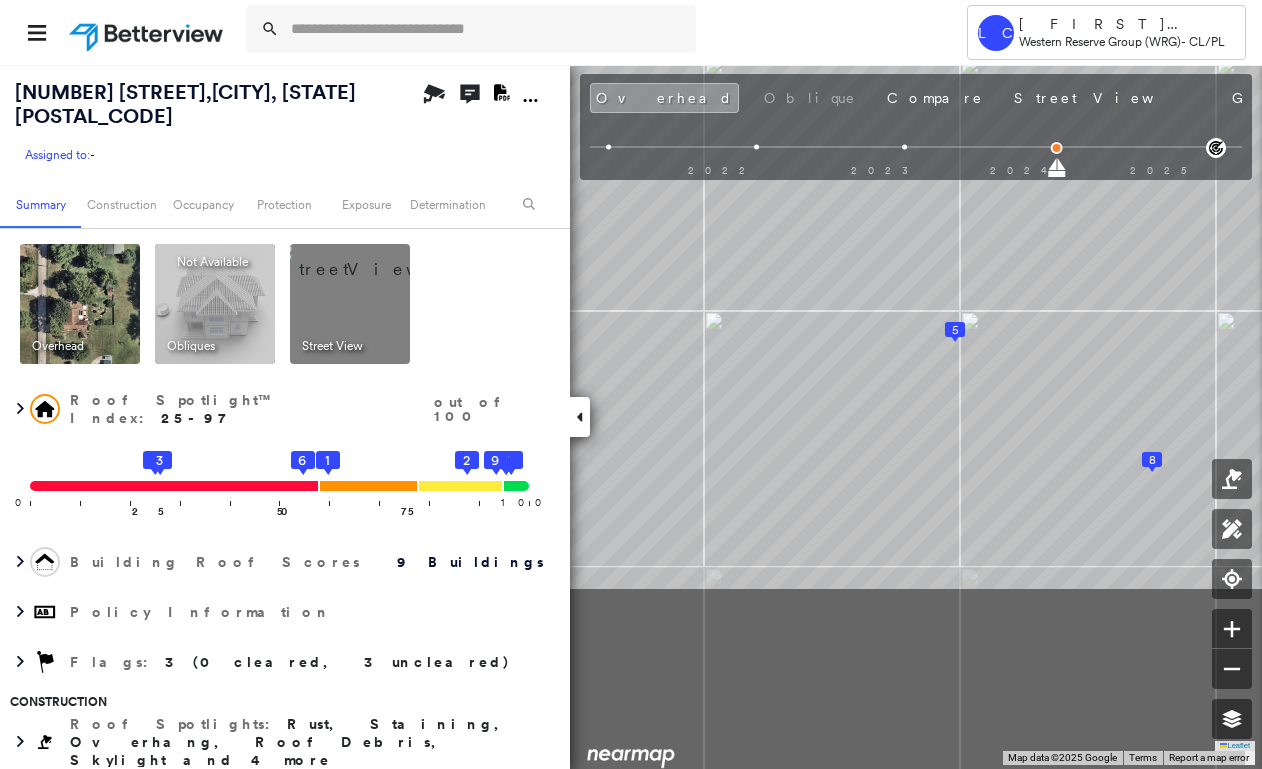 click on "[FIRST] [LAST] [NUMBER] [STREET] ,  [CITY], [STATE] Assigned to:  - Assigned to:  - Assigned to:  - Open Comments Download PDF Report Summary Construction Occupancy Protection Exposure Determination Overhead Obliques Not Available ; Street View Roof Spotlight™ Index :  25-97 out of 100 0 100 25 8 50 3 75 1 6 2 4 5 7 9 Building Roof Scores 9 Buildings Policy Information Flags :  3 (0 cleared, 3 uncleared) Construction Roof Spotlights :  Rust, Staining, Overhang, Roof Debris, Skylight and 4 more Property Features :  Car, Water Hazard, Significantly Stained Pavement Roof Size & Shape :  9 buildings  BuildZoom - Building Permit Data and Analysis Occupancy Place Detail National Registry of Historic Places Smarty Streets - Surrounding Properties Protection US Fire Administration: Nearest Fire Stations Exposure FEMA Risk Index Hail Claim Predictor: Most Risky 1   out of  5 Wind Claim Predictor: Most Risky 1   out of  5 Additional Perils Determination Flags :  3 (0 cleared, 3 uncleared) Uncleared Flags (3) Cleared Flags  (0)" at bounding box center [631, 416] 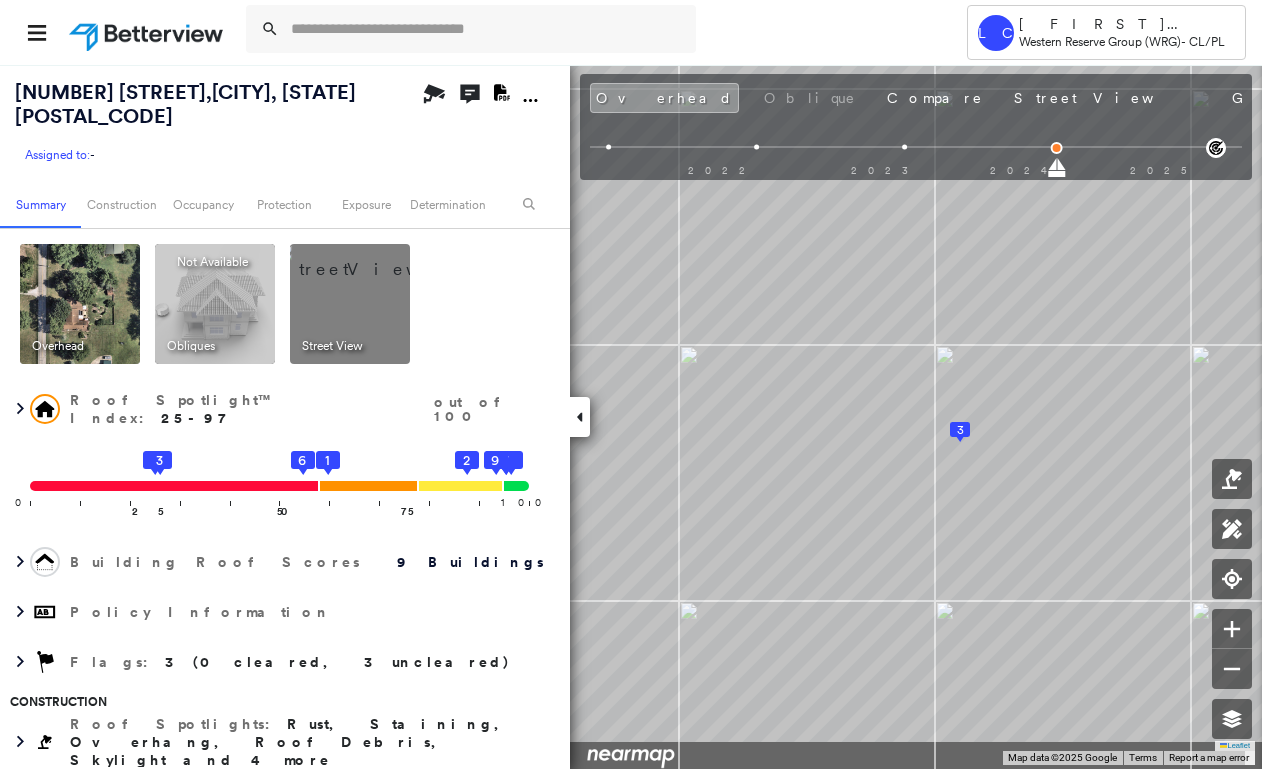 click on "Tower LC Lee Campbell Western Reserve Group (WRG)  -   CL/PL [NUMBER] [STREET] ,  [CITY], [STATE] Assigned to:  - Assigned to:  - Assigned to:  - Open Comments Download PDF Report Summary Construction Occupancy Protection Exposure Determination Overhead Obliques Not Available ; Street View Roof Spotlight™ Index :  25-97 out of 100 0 100 25 8 50 3 75 1 6 2 4 5 7 9 Building Roof Scores 9 Buildings Policy Information Flags :  3 (0 cleared, 3 uncleared) Construction Roof Spotlights :  Rust, Staining, Overhang, Roof Debris, Skylight and 4 more Property Features :  Car, Water Hazard, Significantly Stained Pavement Roof Size & Shape :  9 buildings  BuildZoom - Building Permit Data and Analysis Occupancy Place Detail National Registry of Historic Places Smarty Streets - Surrounding Properties Protection US Fire Administration: Nearest Fire Stations Exposure FEMA Risk Index Hail Claim Predictor: Most Risky 1   out of  5 Wind Claim Predictor: Most Risky 1   out of  5 Additional Perils Determination Flags :  Clear" at bounding box center (631, 384) 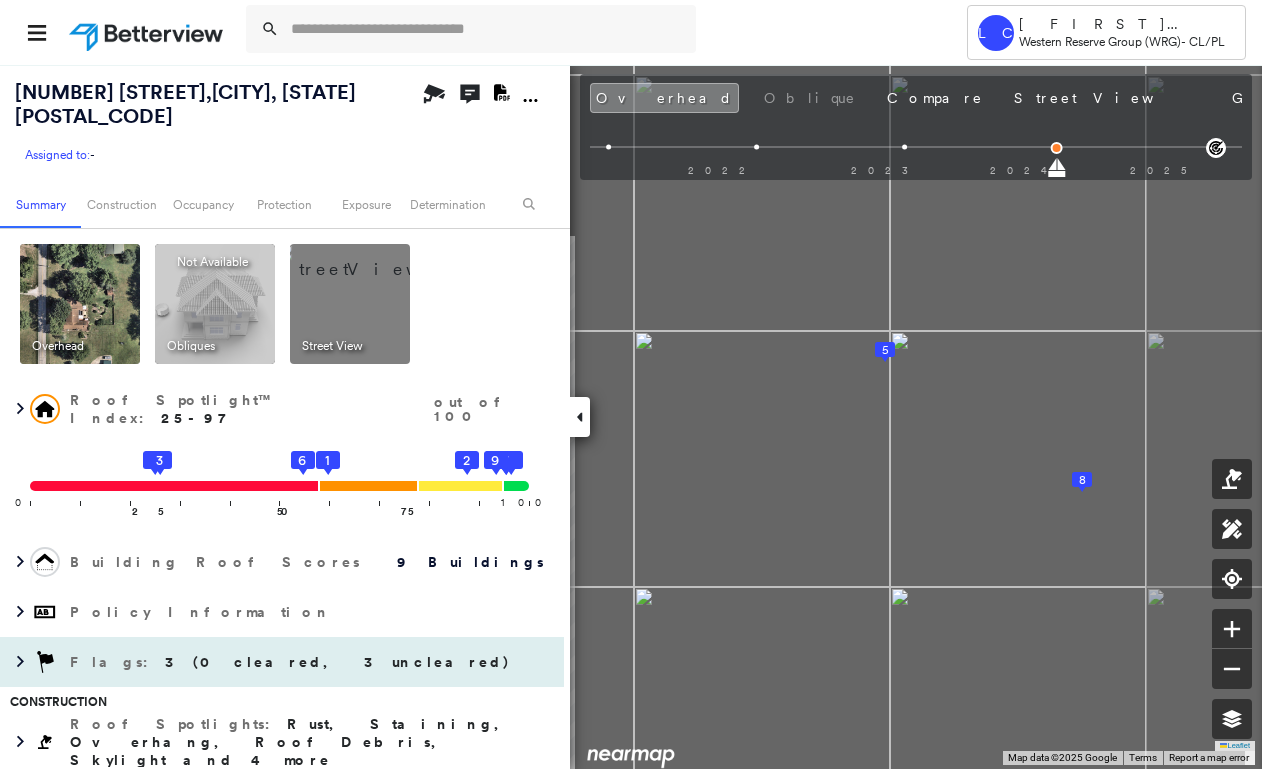 click on "[FIRST] [LAST] [NUMBER] [STREET] ,  [CITY], [STATE] Assigned to:  - Assigned to:  - Assigned to:  - Open Comments Download PDF Report Summary Construction Occupancy Protection Exposure Determination Overhead Obliques Not Available ; Street View Roof Spotlight™ Index :  25-97 out of 100 0 100 25 8 50 3 75 1 6 2 4 5 7 9 Building Roof Scores 9 Buildings Policy Information Flags :  3 (0 cleared, 3 uncleared) Construction Roof Spotlights :  Rust, Staining, Overhang, Roof Debris, Skylight and 4 more Property Features :  Car, Water Hazard, Significantly Stained Pavement Roof Size & Shape :  9 buildings  BuildZoom - Building Permit Data and Analysis Occupancy Place Detail National Registry of Historic Places Smarty Streets - Surrounding Properties Protection US Fire Administration: Nearest Fire Stations Exposure FEMA Risk Index Hail Claim Predictor: Most Risky 1   out of  5 Wind Claim Predictor: Most Risky 1   out of  5 Additional Perils Determination Flags :  3 (0 cleared, 3 uncleared) Uncleared Flags (3) Cleared Flags  (0)" at bounding box center (631, 416) 